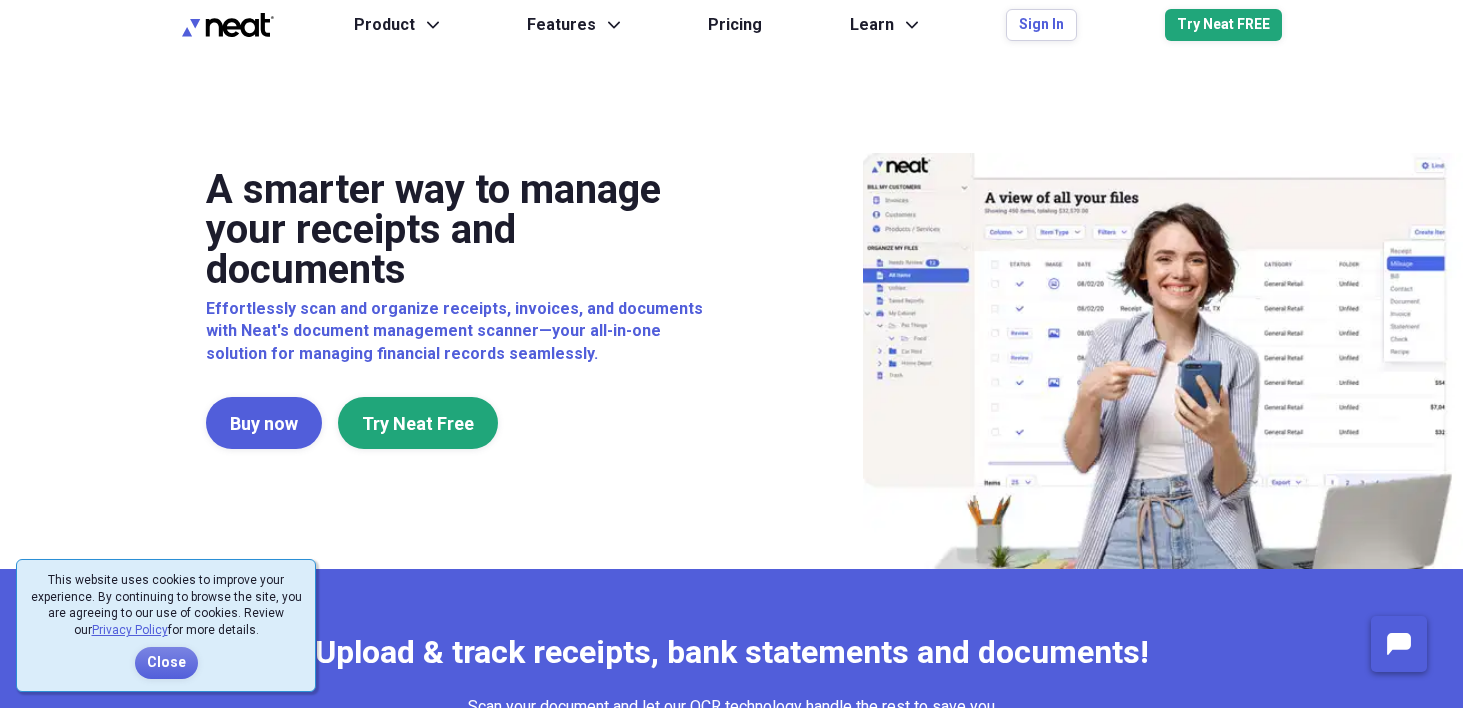 scroll, scrollTop: 0, scrollLeft: 0, axis: both 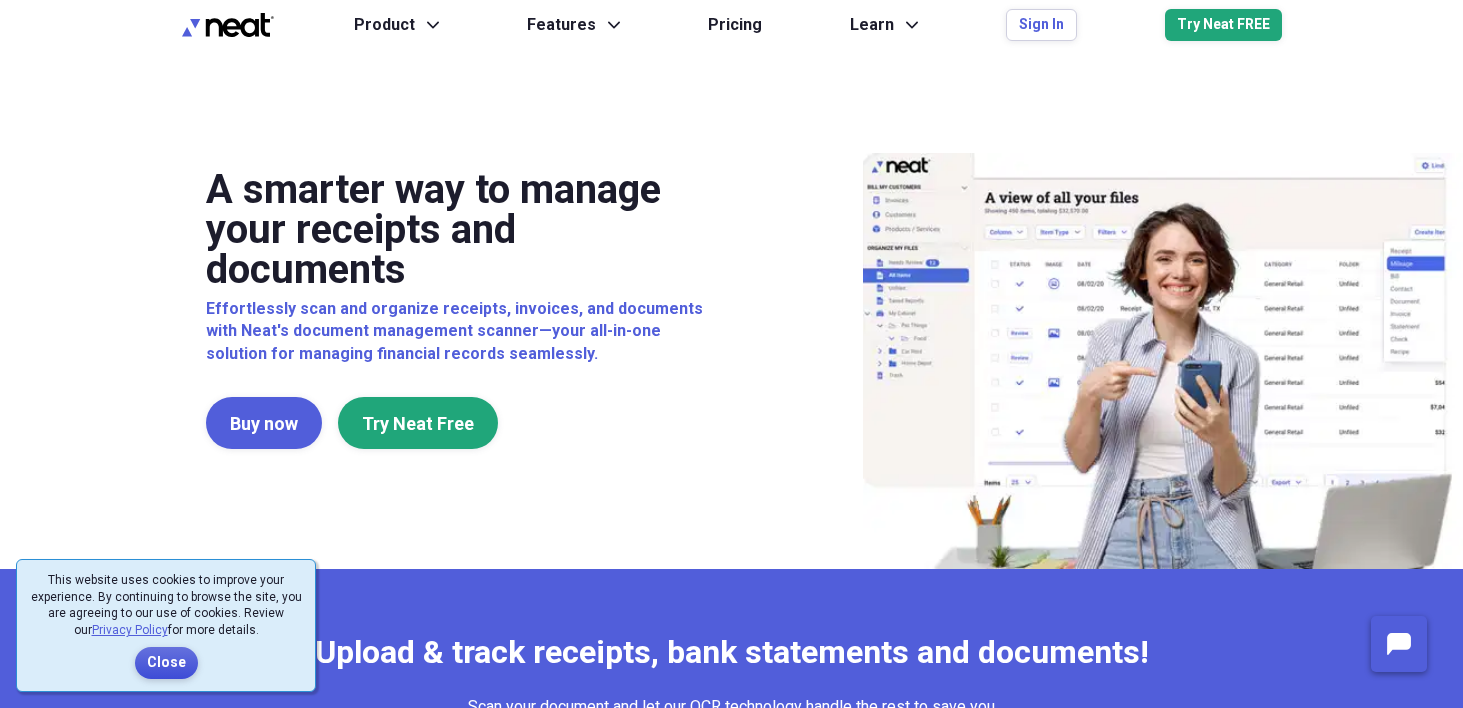 click on "Close" at bounding box center [166, 663] 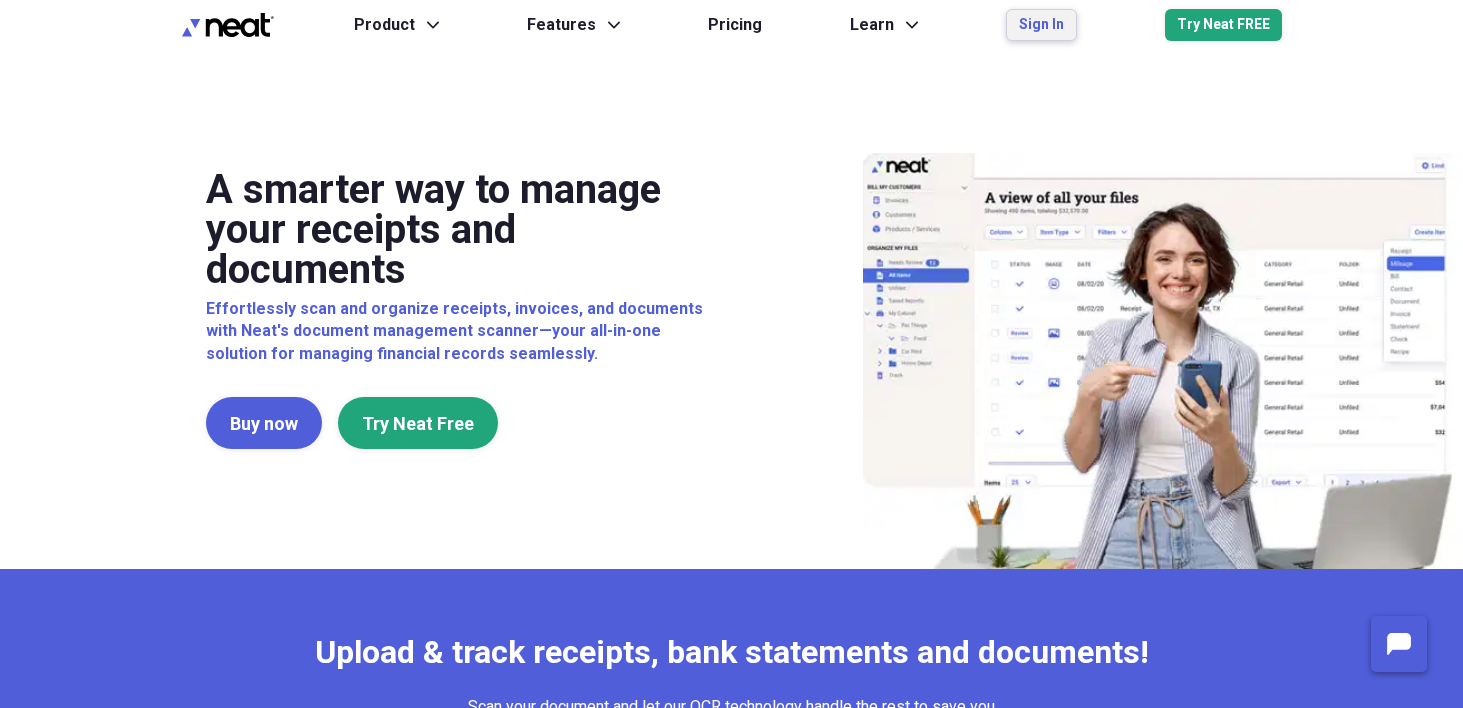 click on "Sign In" at bounding box center (1041, 25) 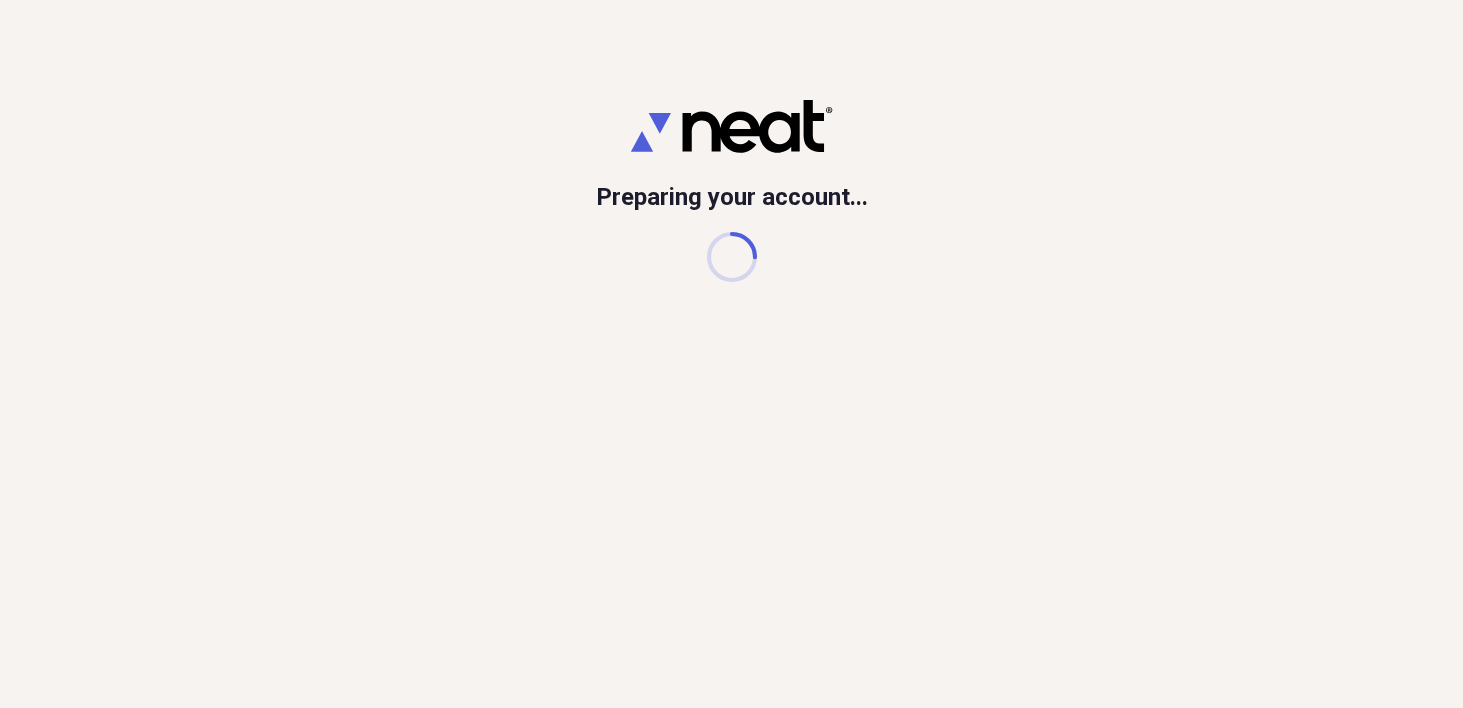 scroll, scrollTop: 0, scrollLeft: 0, axis: both 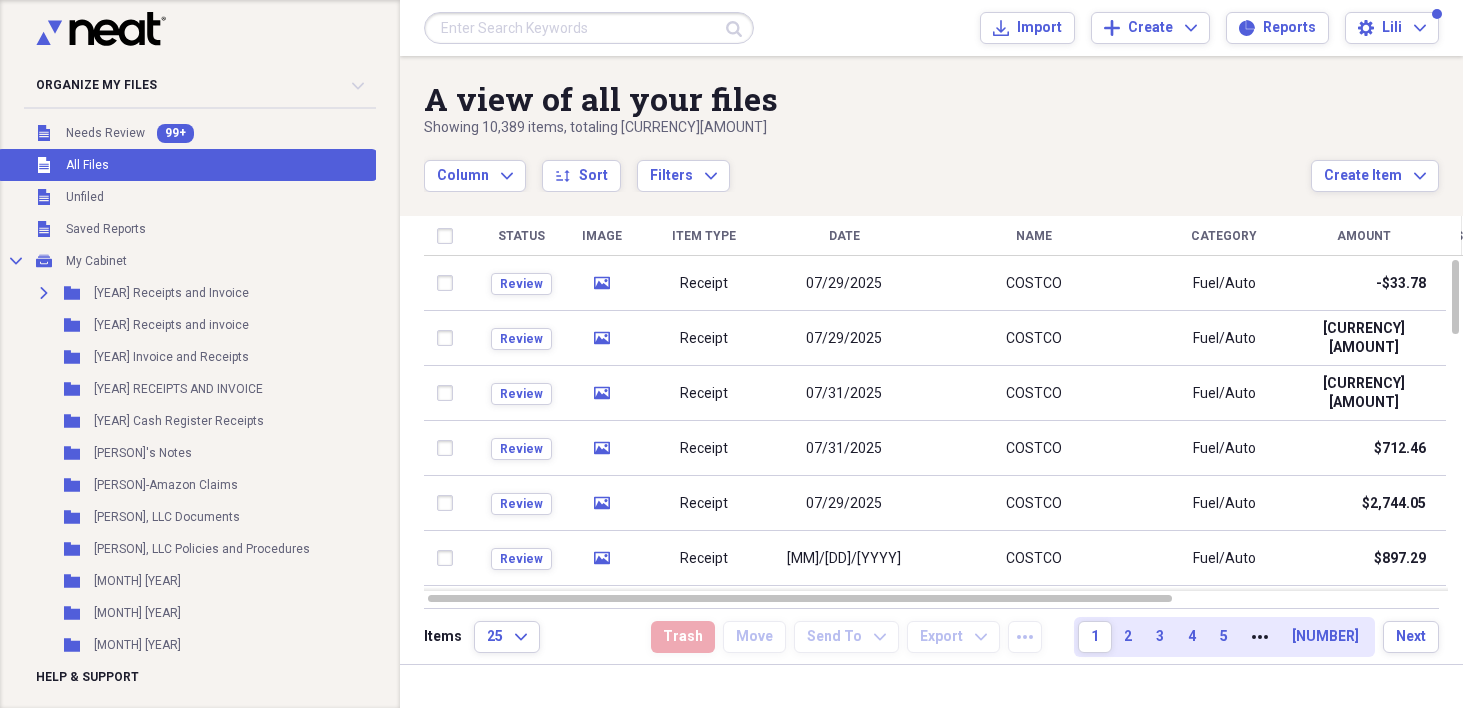 click at bounding box center [589, 28] 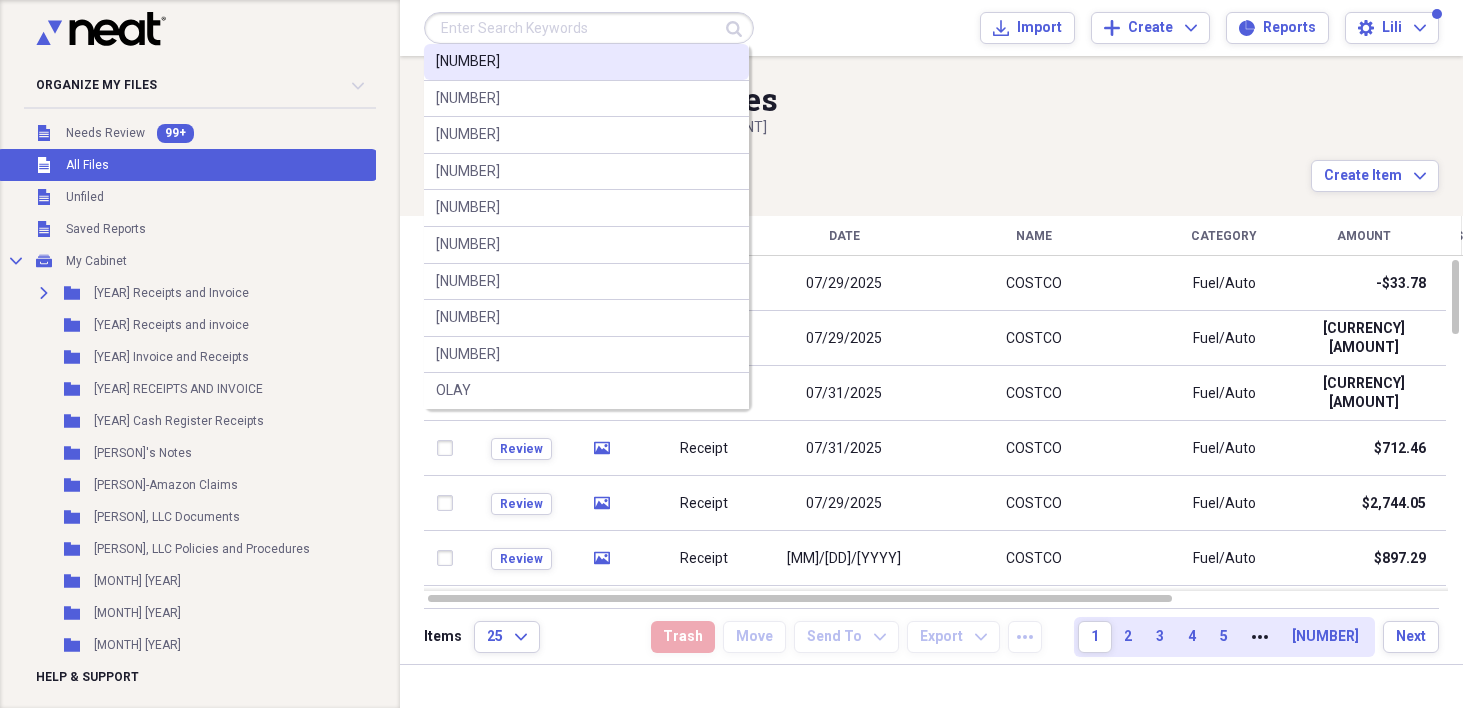 paste on "771443" 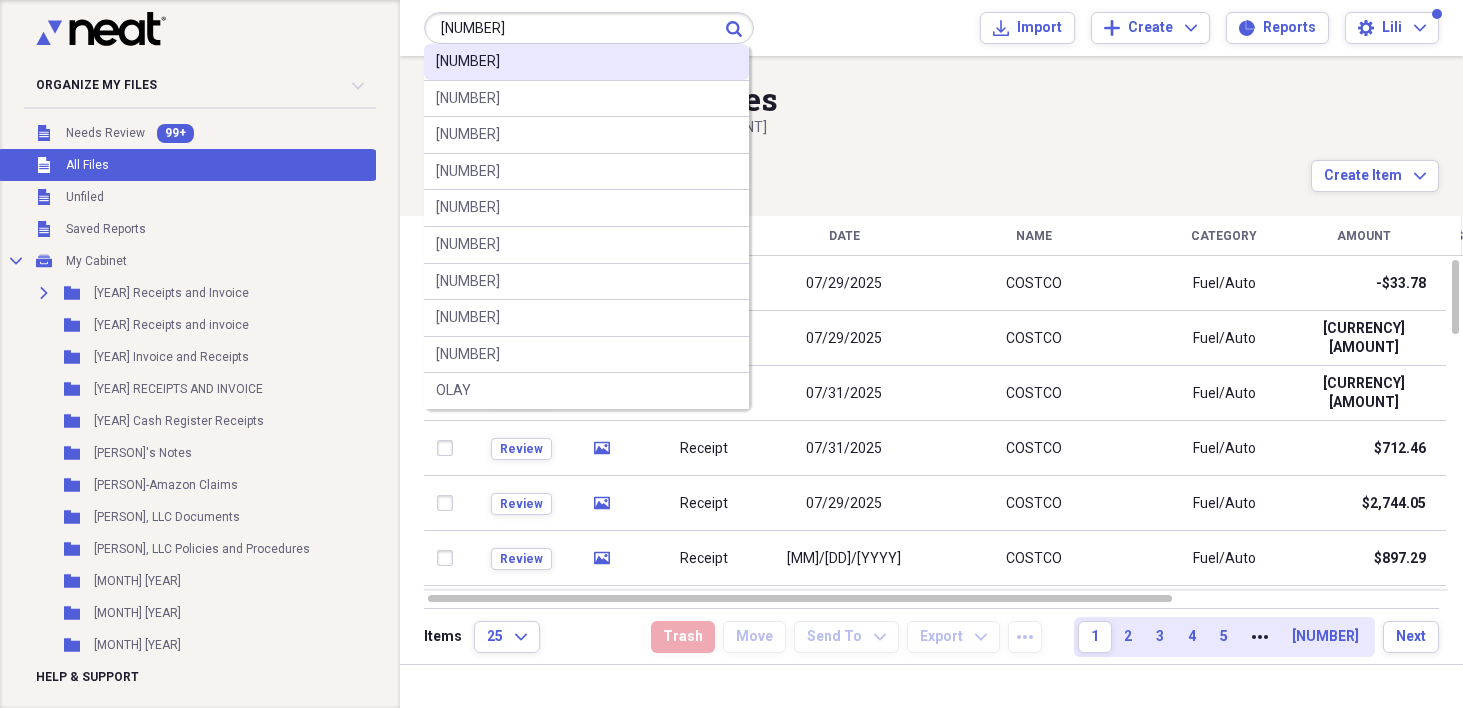 type on "771443" 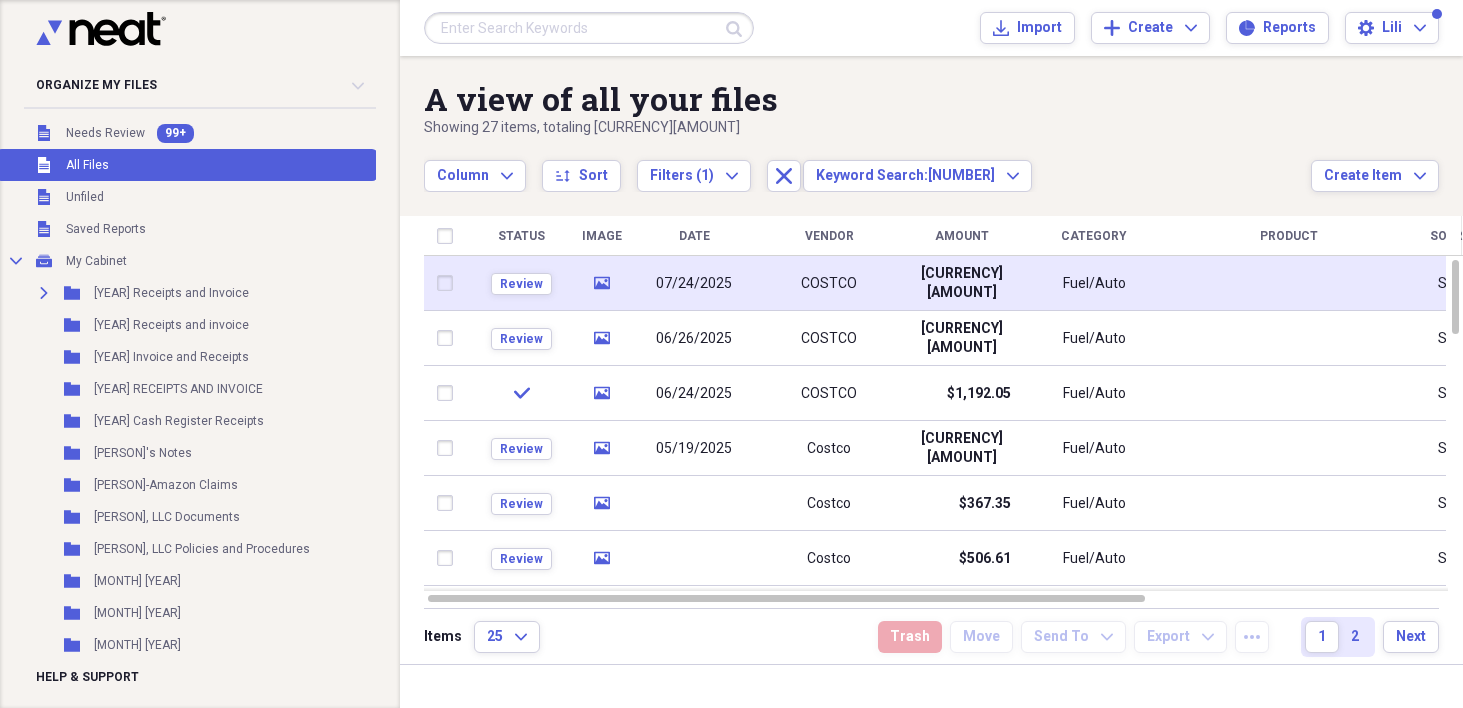 click on "COSTCO" at bounding box center (829, 283) 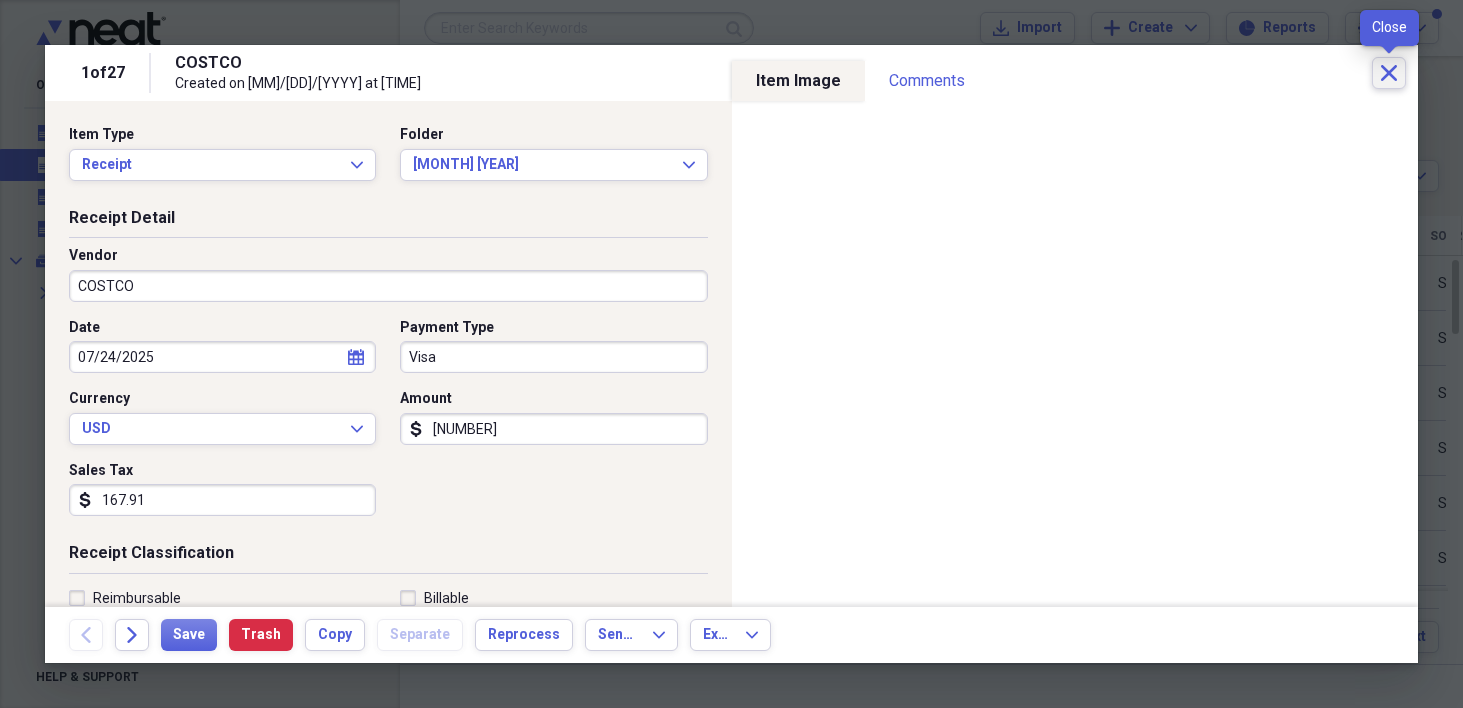 click on "Close" 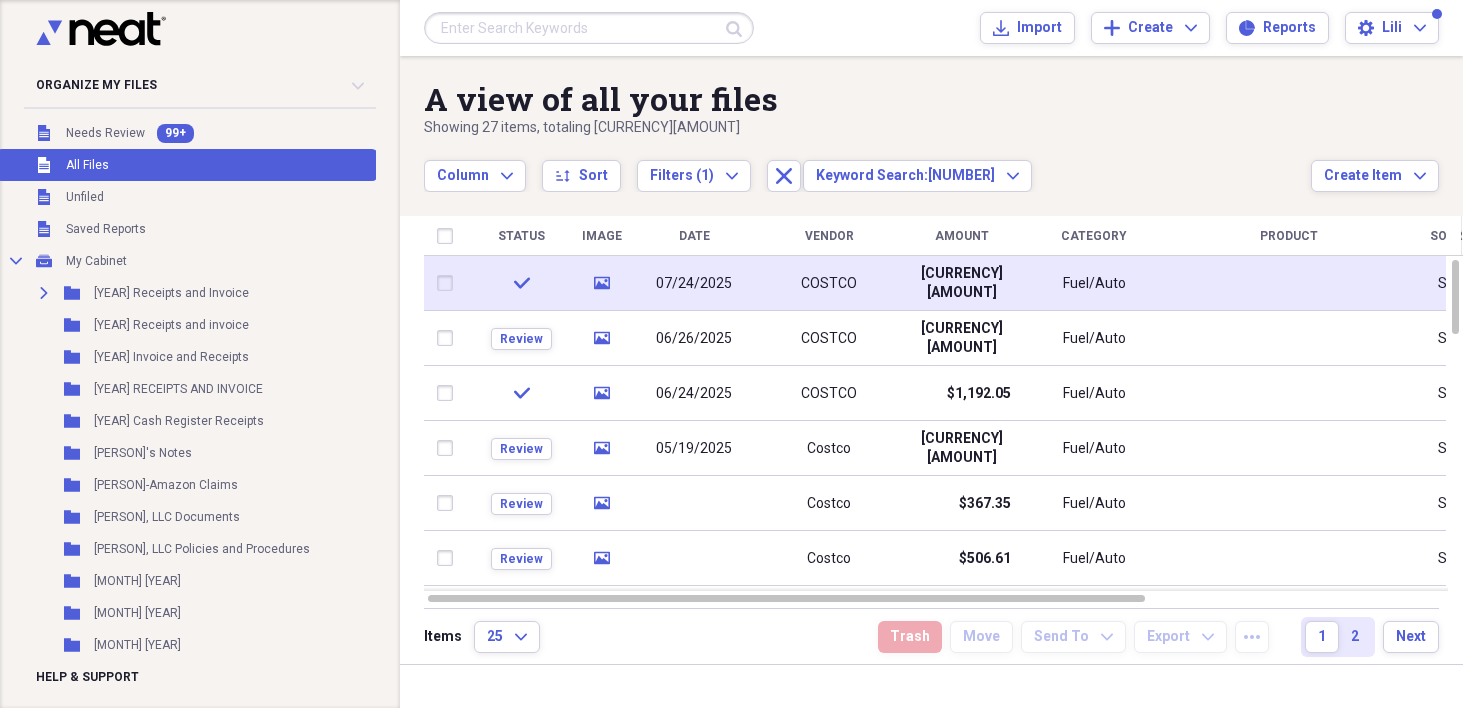 click on "COSTCO" at bounding box center (829, 283) 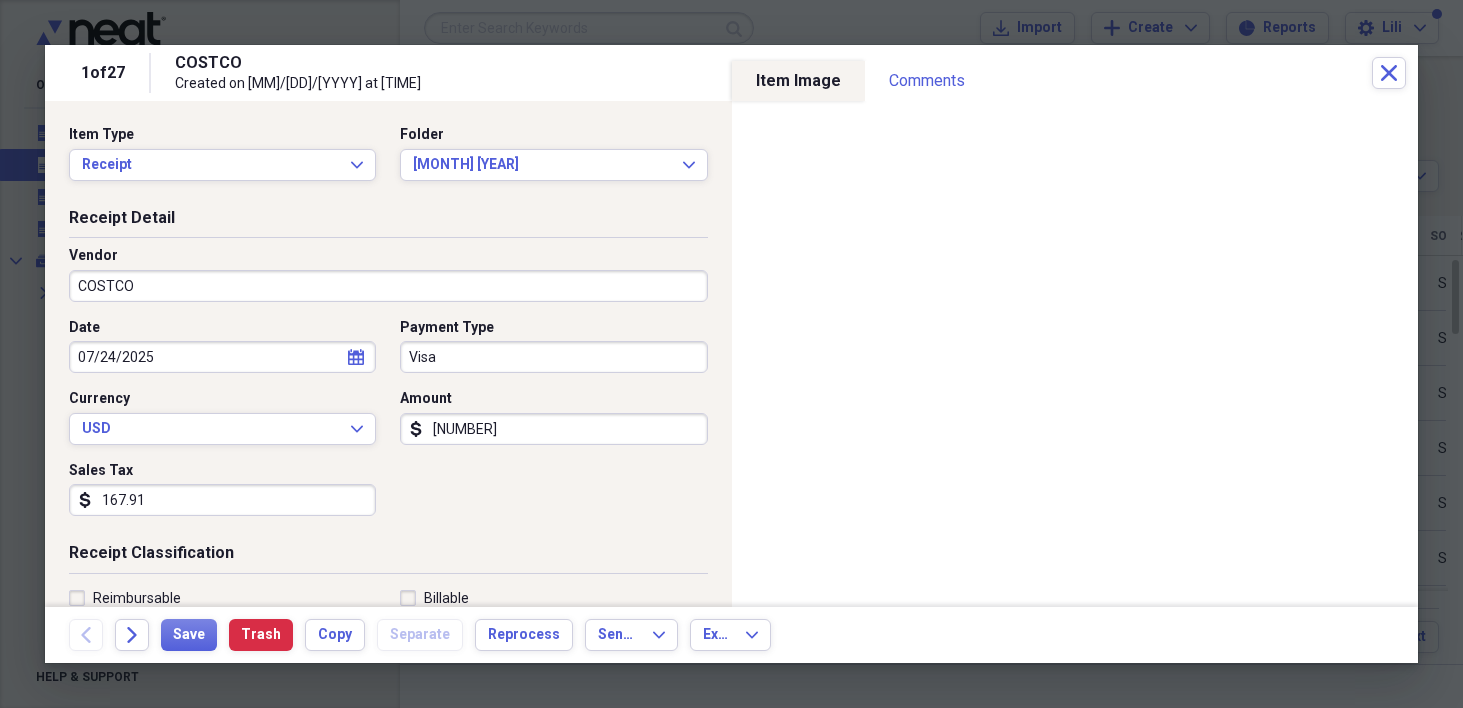 click on "COSTCO Created on 07/29/2025 at 3:11 pm" at bounding box center (773, 73) 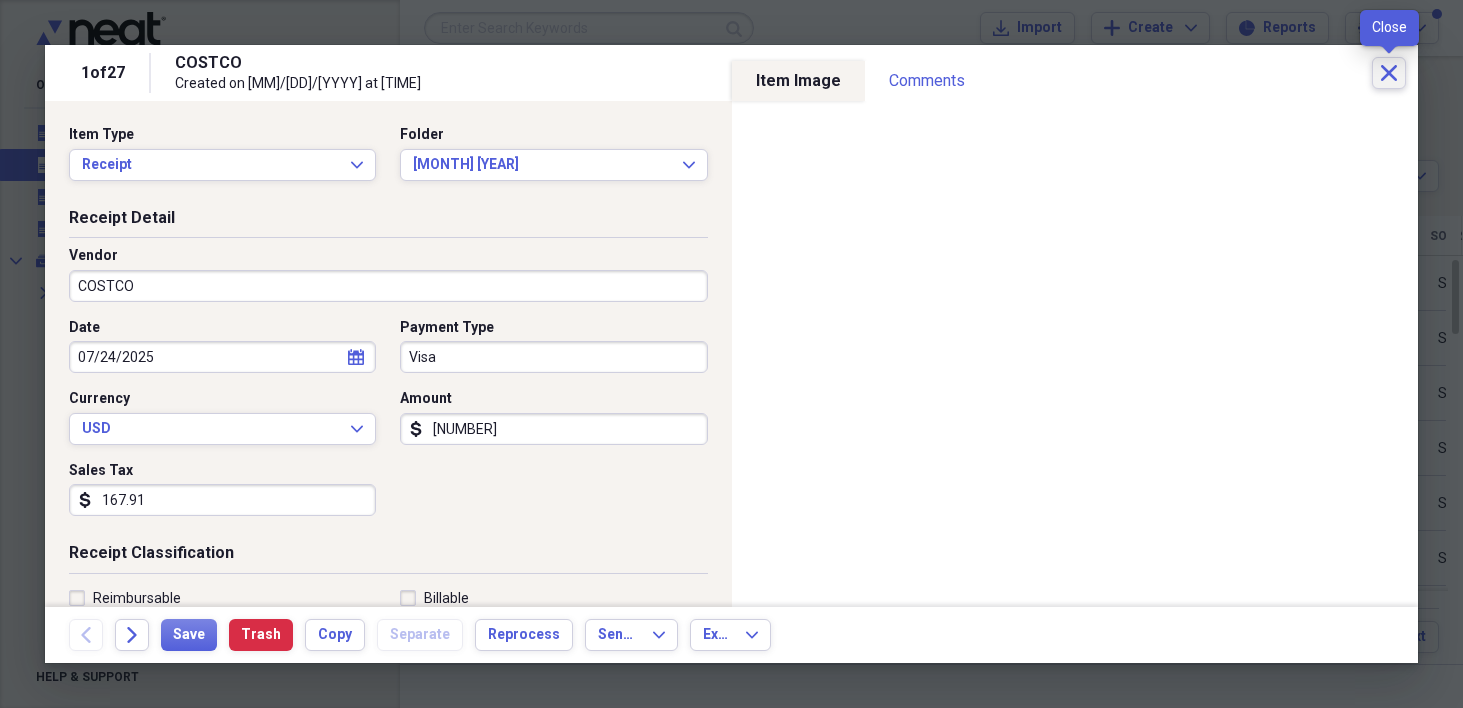 click 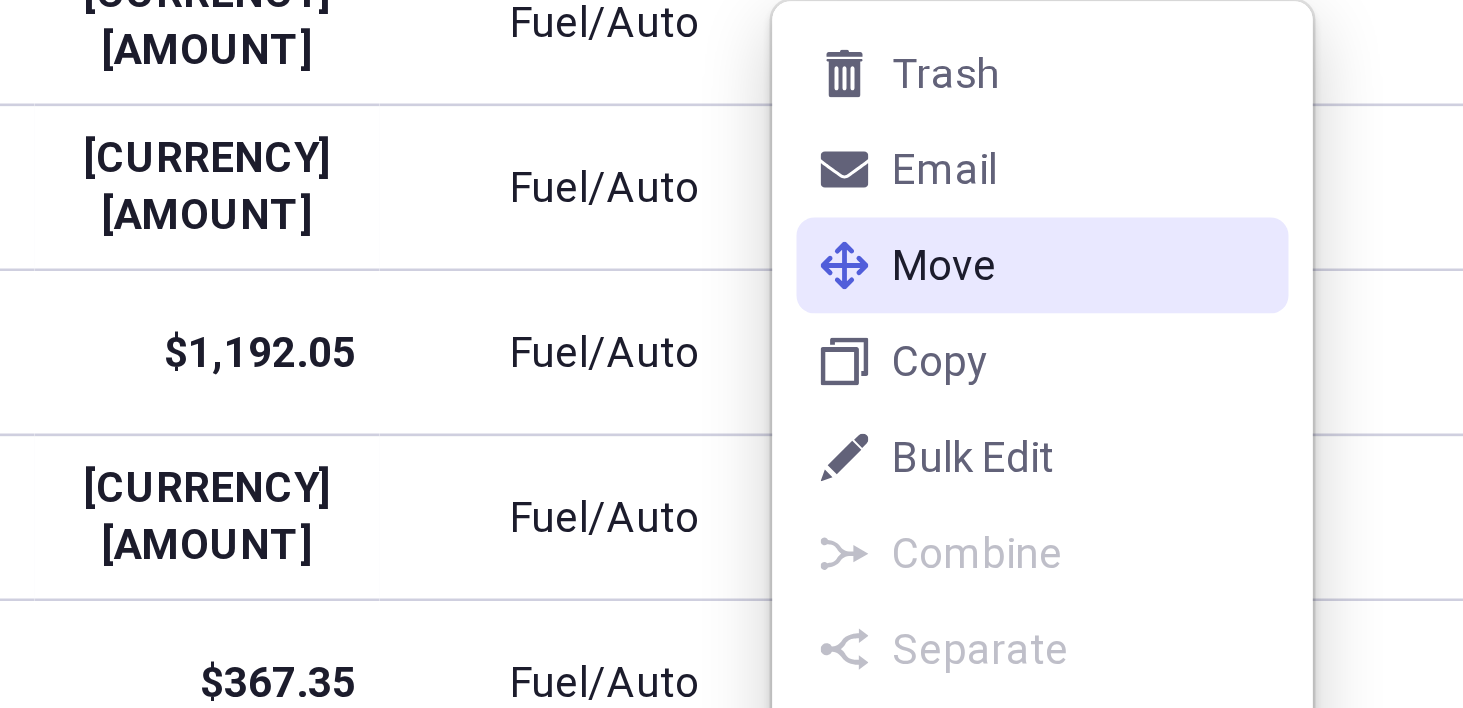 drag, startPoint x: 1235, startPoint y: 371, endPoint x: 1224, endPoint y: 372, distance: 11.045361 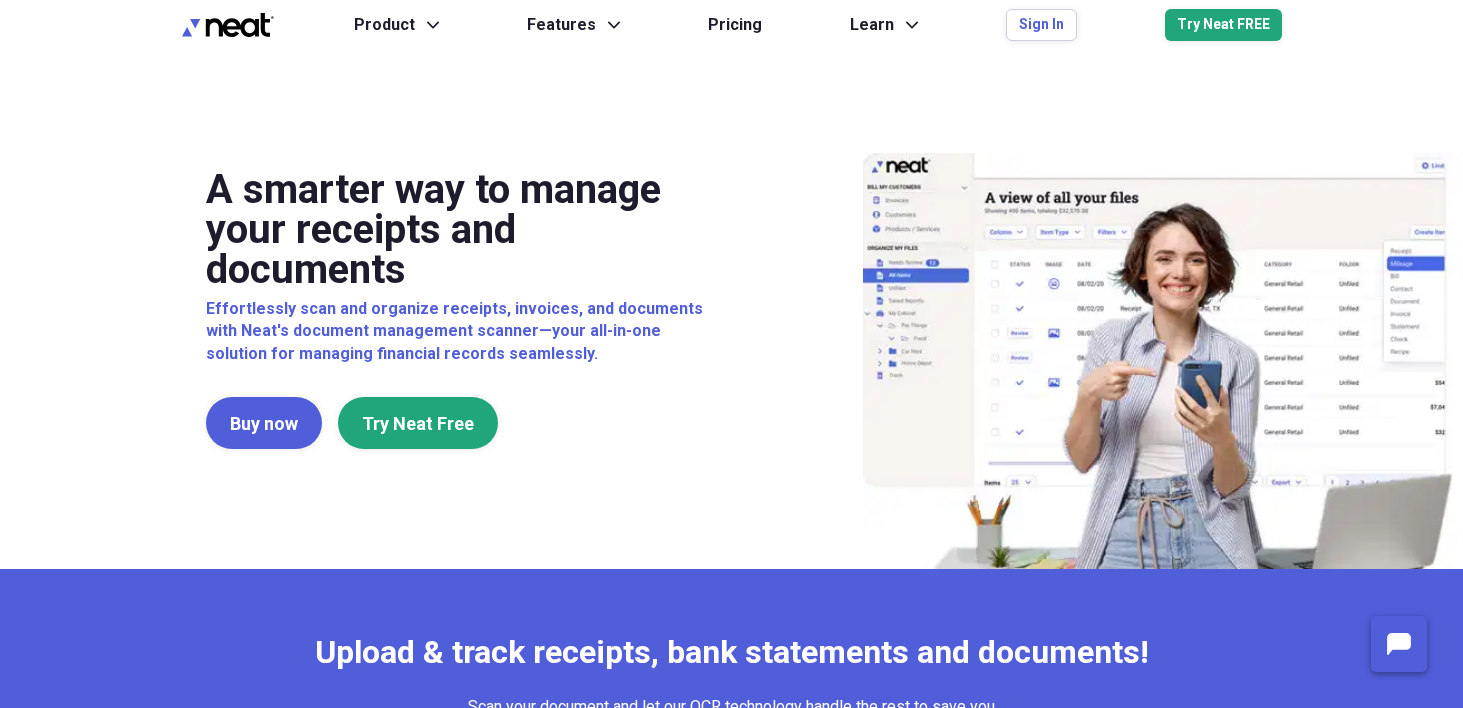 scroll, scrollTop: 0, scrollLeft: 0, axis: both 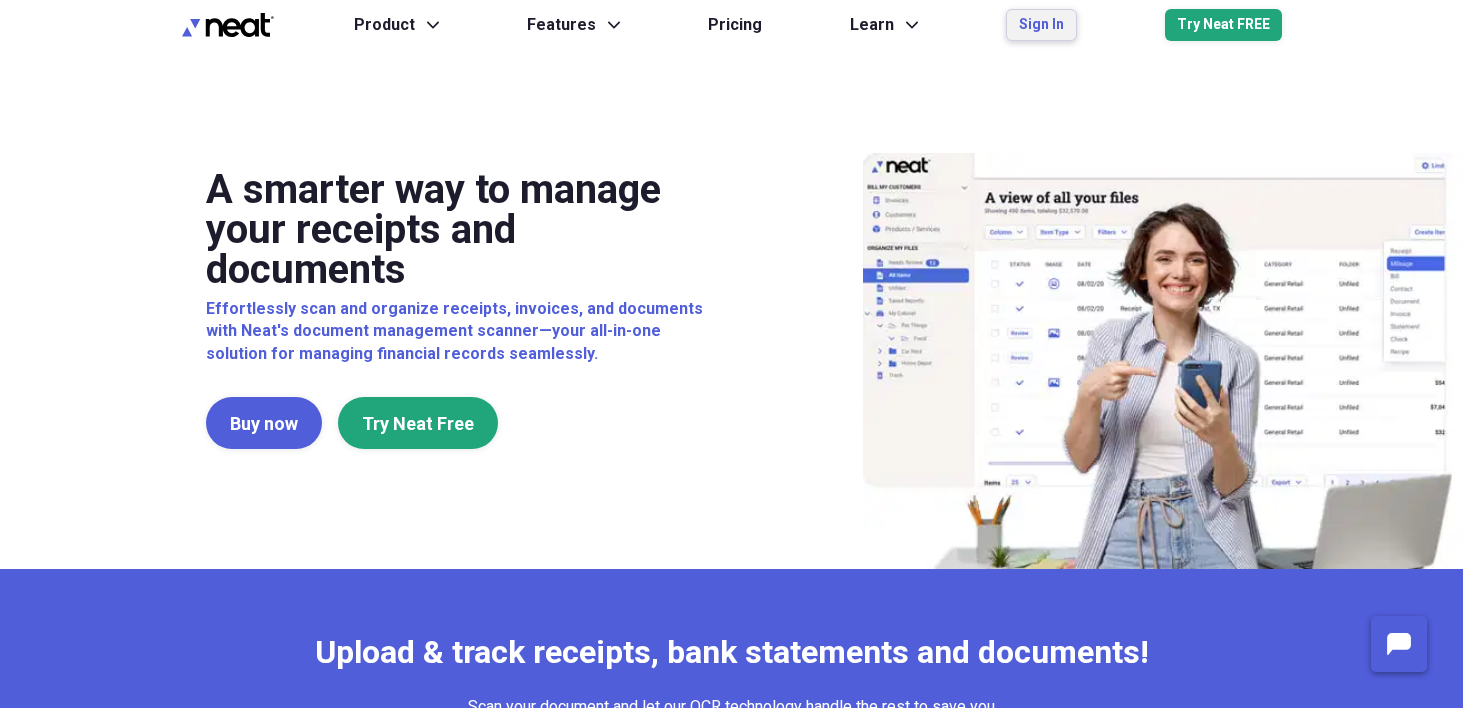 click on "Sign In" at bounding box center (1041, 25) 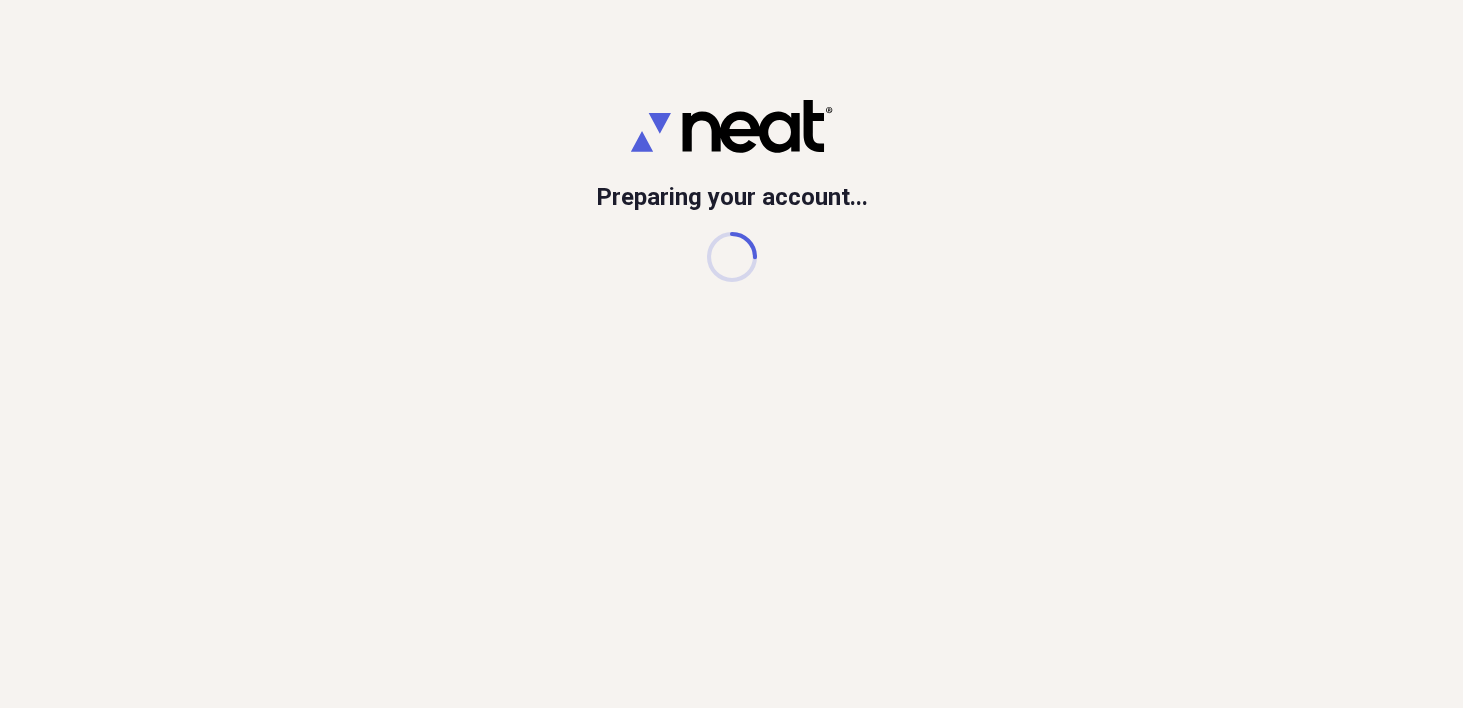 scroll, scrollTop: 0, scrollLeft: 0, axis: both 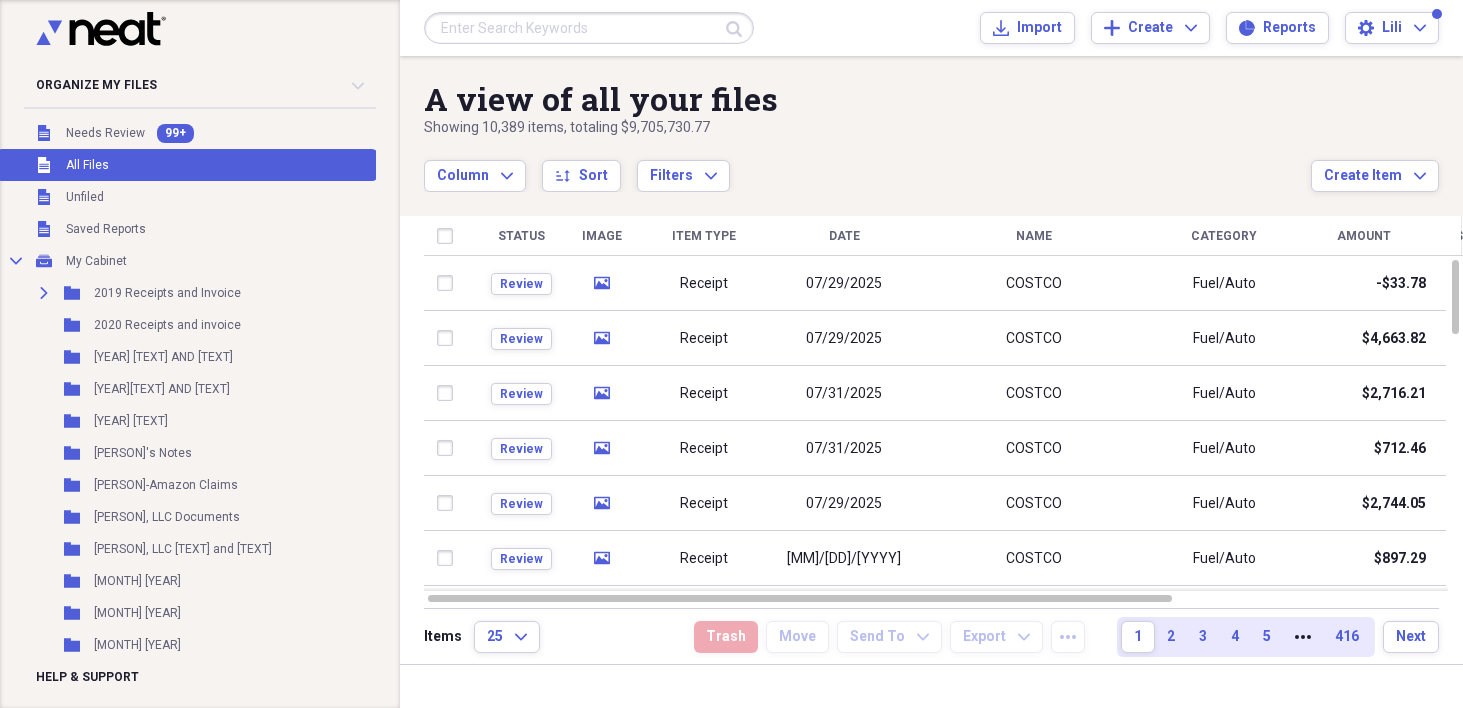 click on "Submit Import Import Add Create Expand Reports Reports Settings [PERSON] Expand" at bounding box center (931, 28) 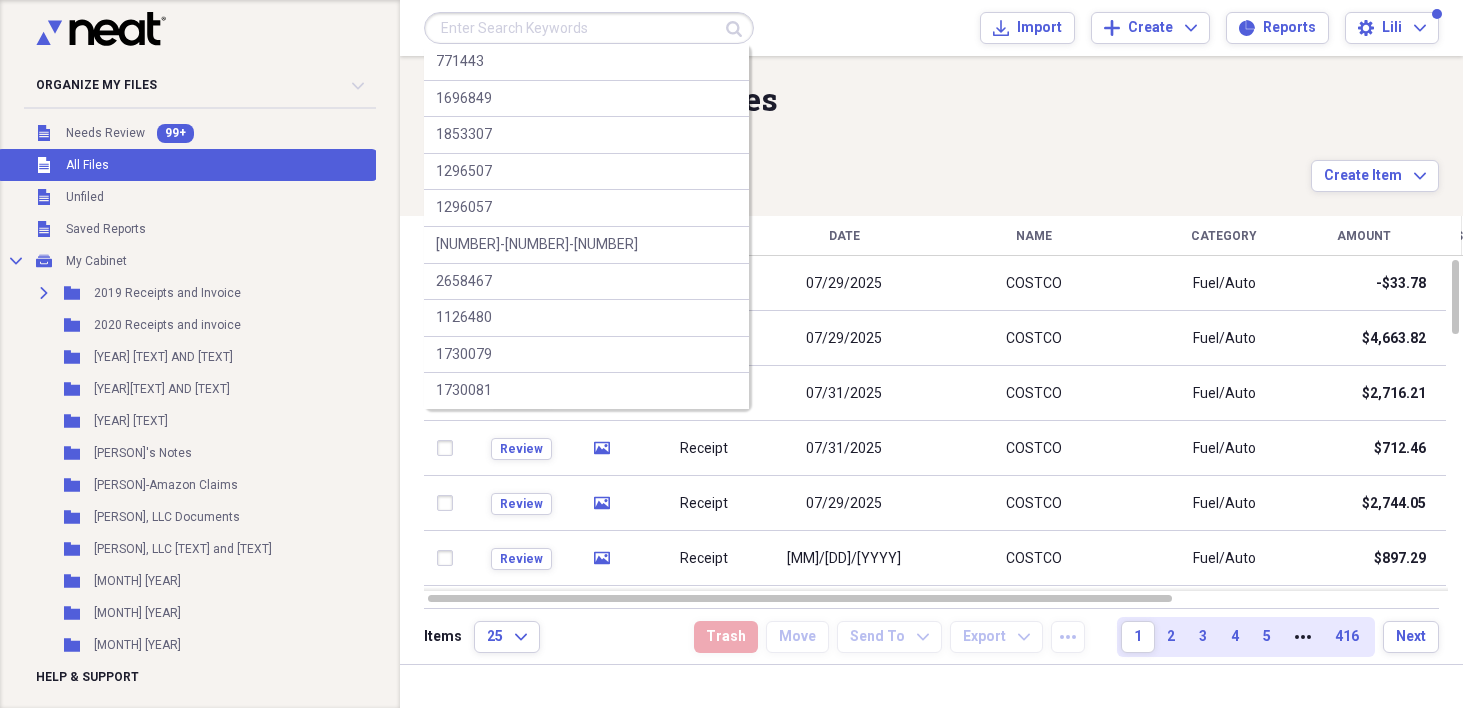paste on "771443" 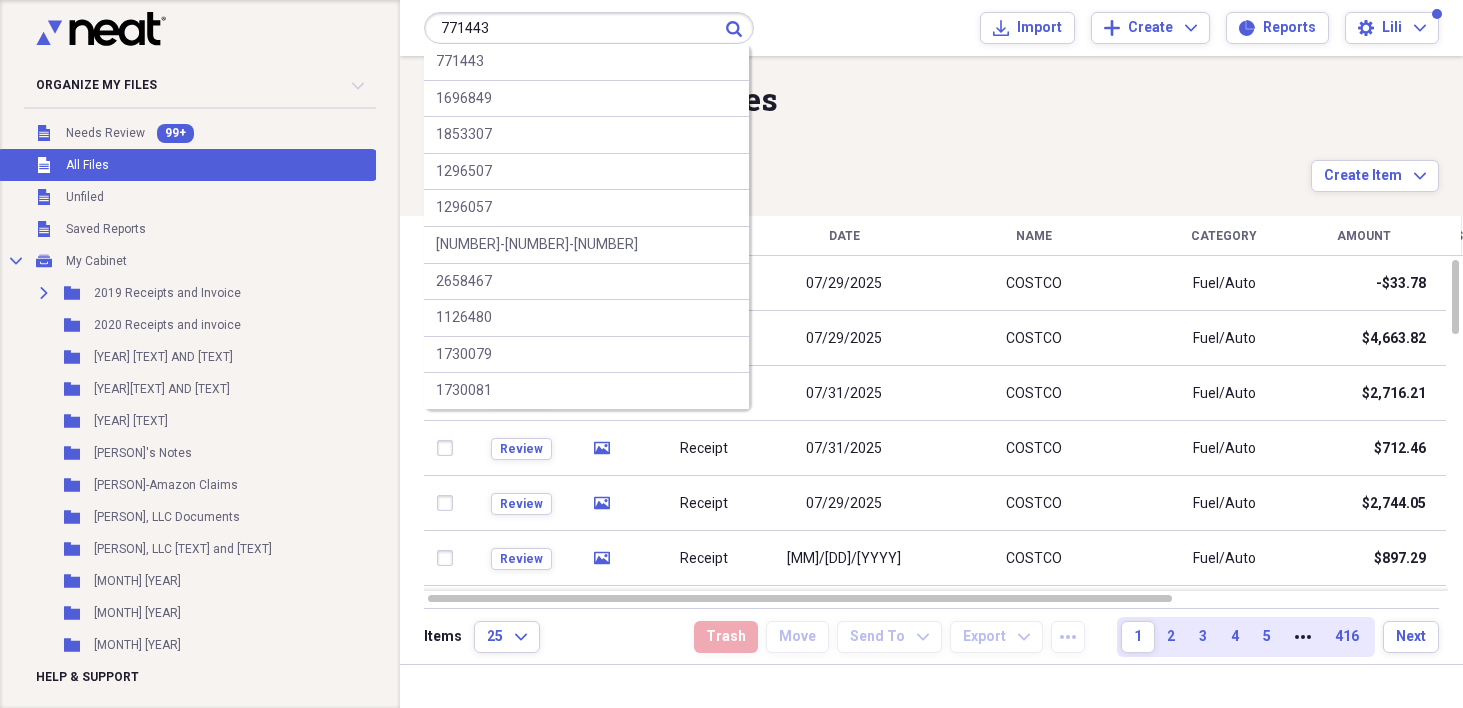 type on "771443" 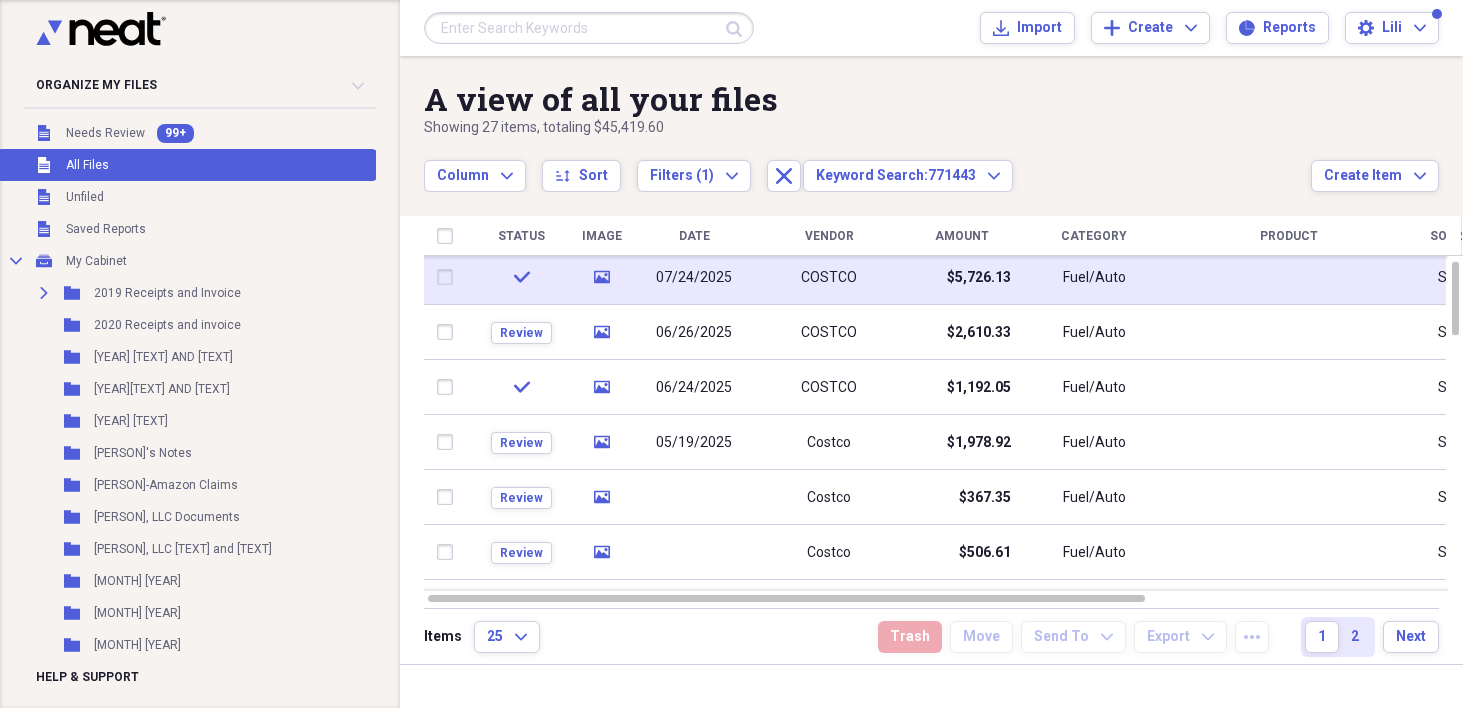 click on "COSTCO" at bounding box center [829, 277] 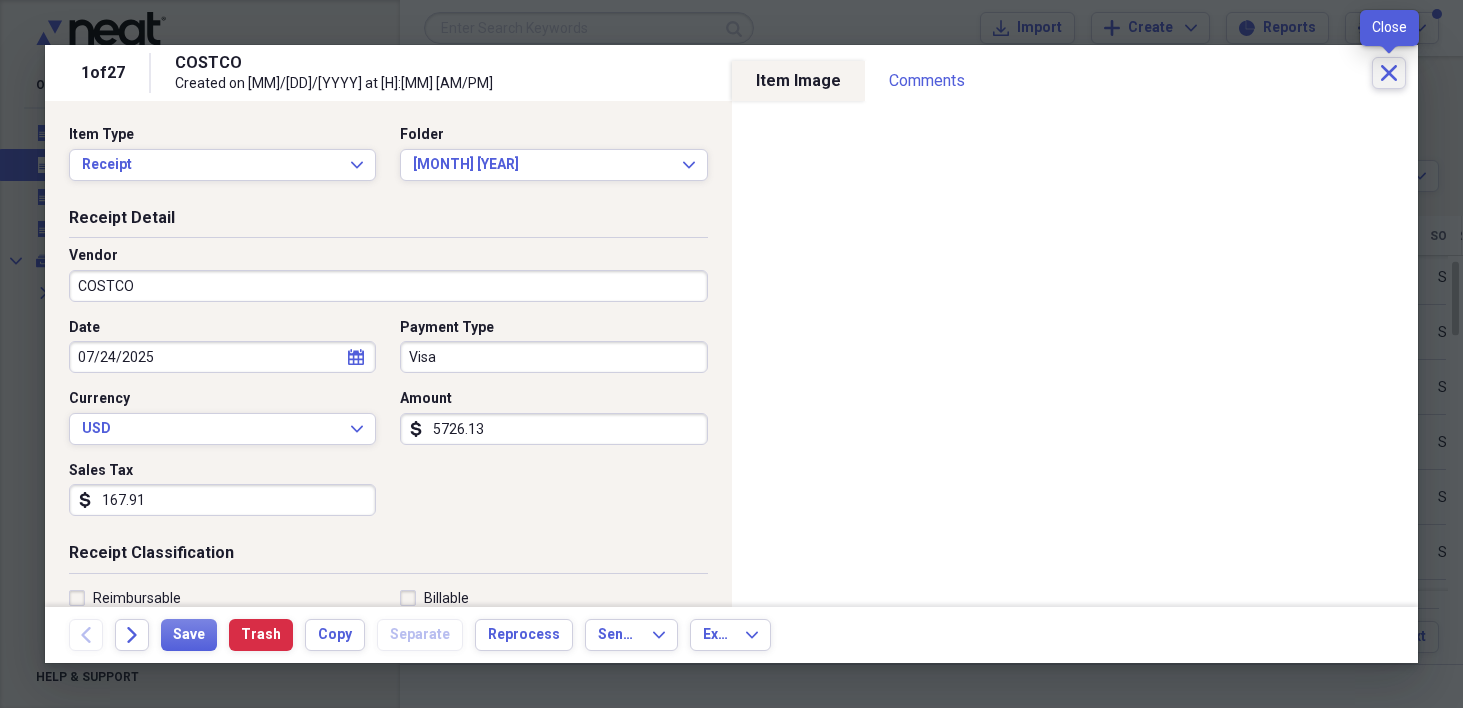 click on "Close" 